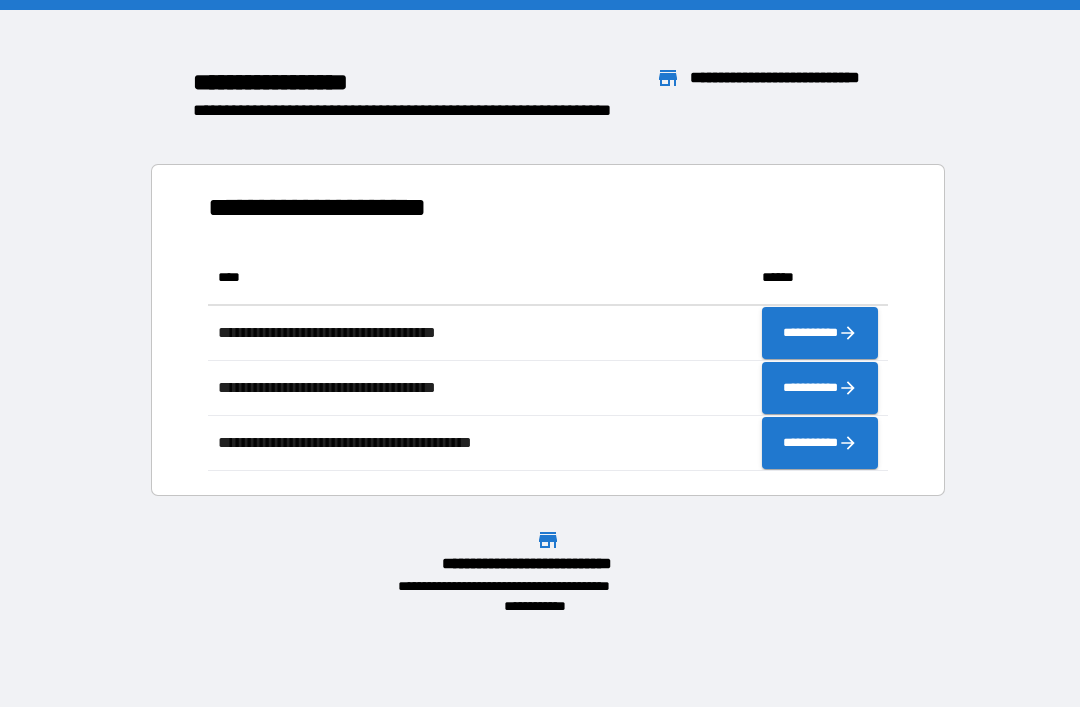 scroll, scrollTop: 0, scrollLeft: 0, axis: both 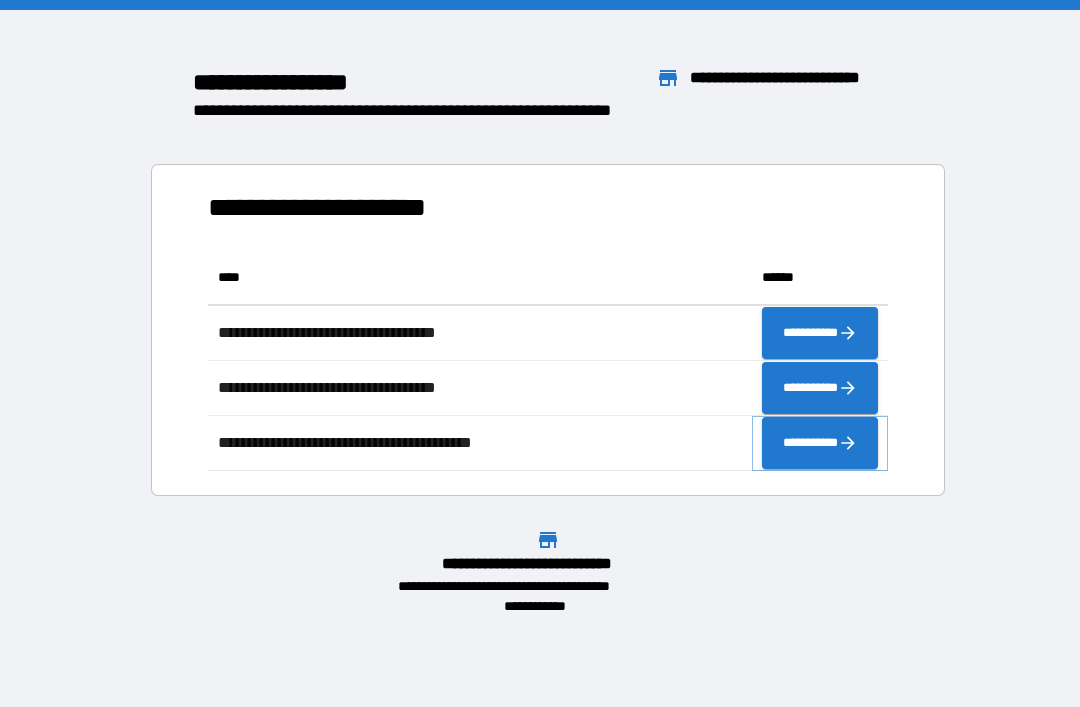 click on "**********" at bounding box center (820, 443) 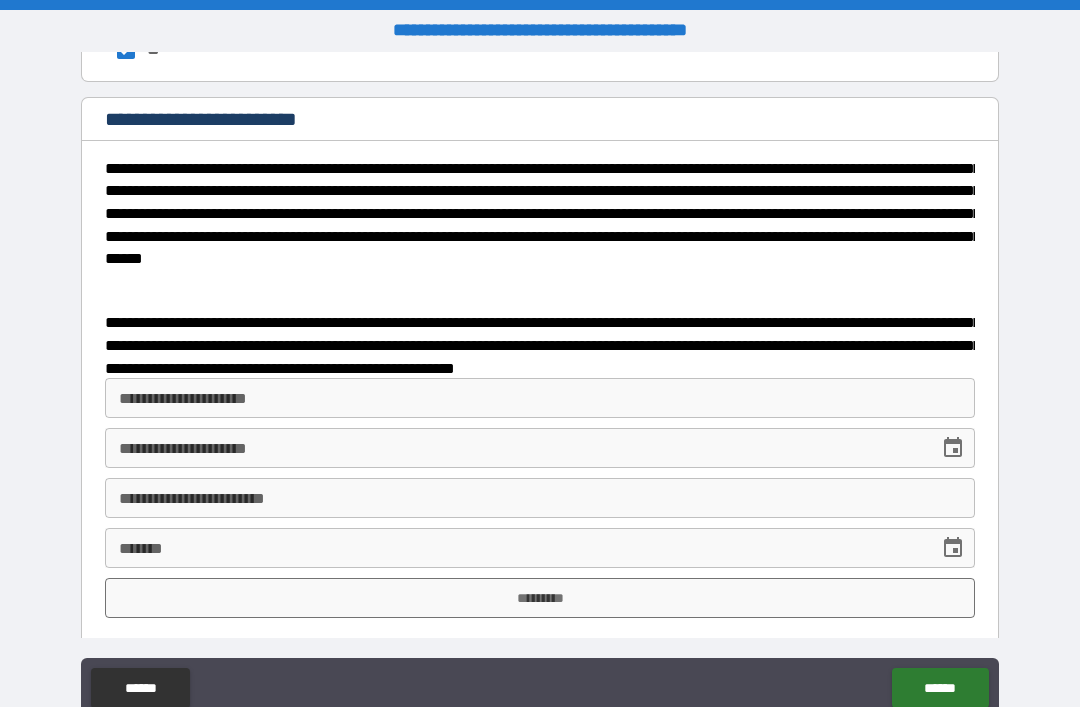 scroll, scrollTop: 3364, scrollLeft: 0, axis: vertical 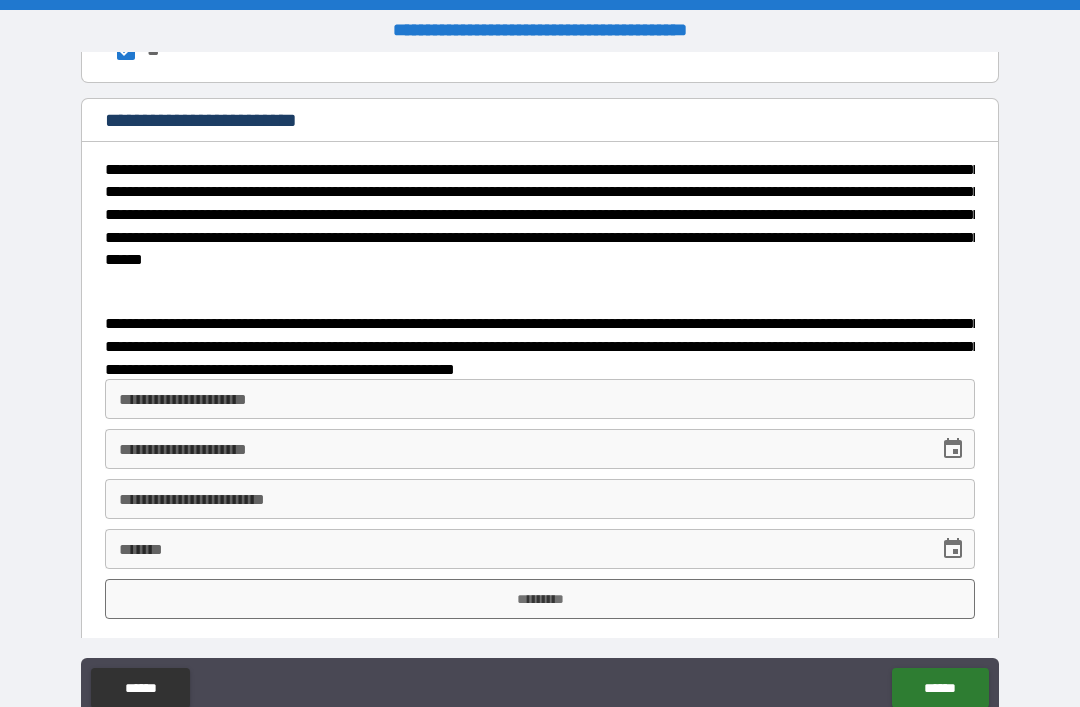 click on "**********" at bounding box center [540, 399] 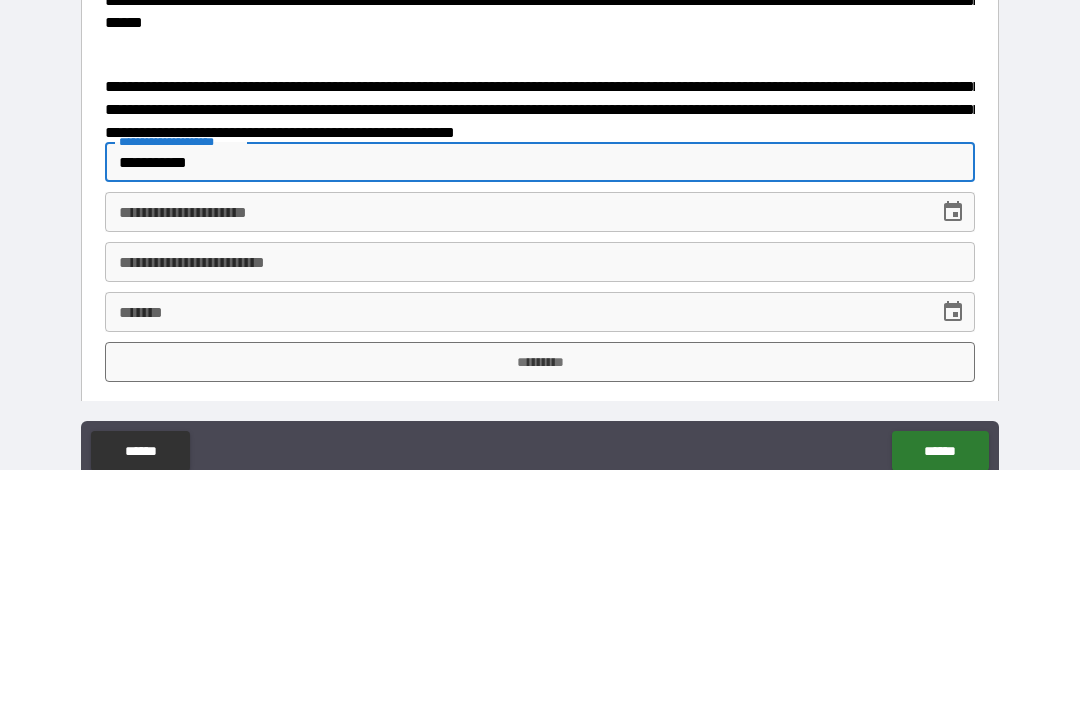 type on "**********" 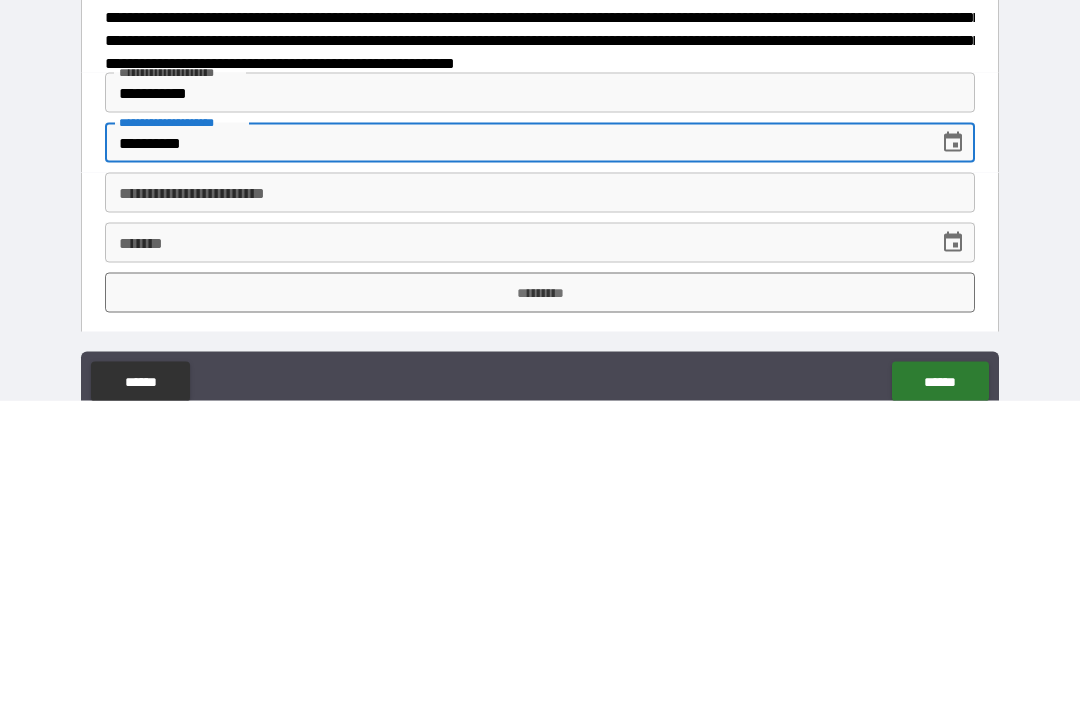 type on "**********" 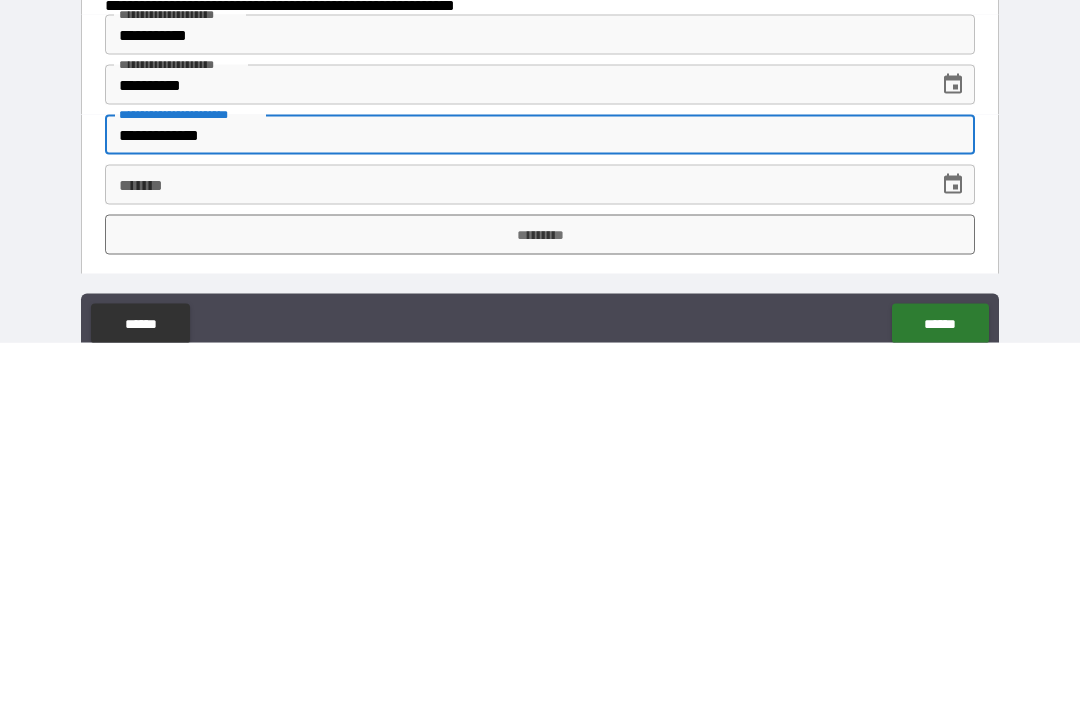 type on "**********" 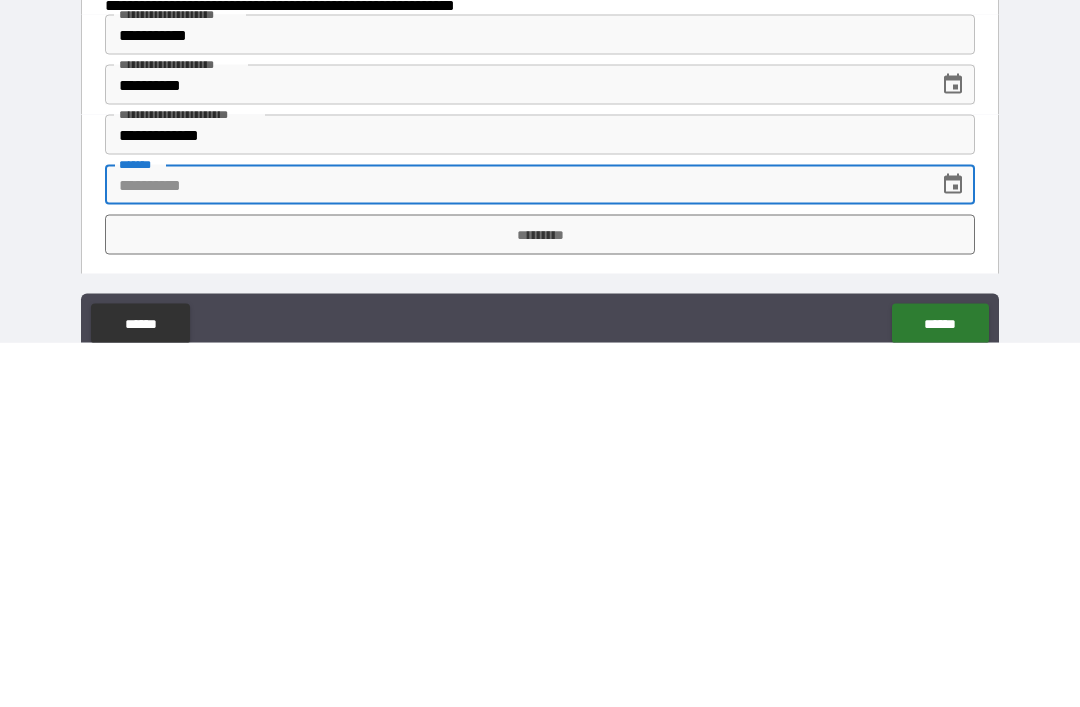 click on "*********" at bounding box center [540, 599] 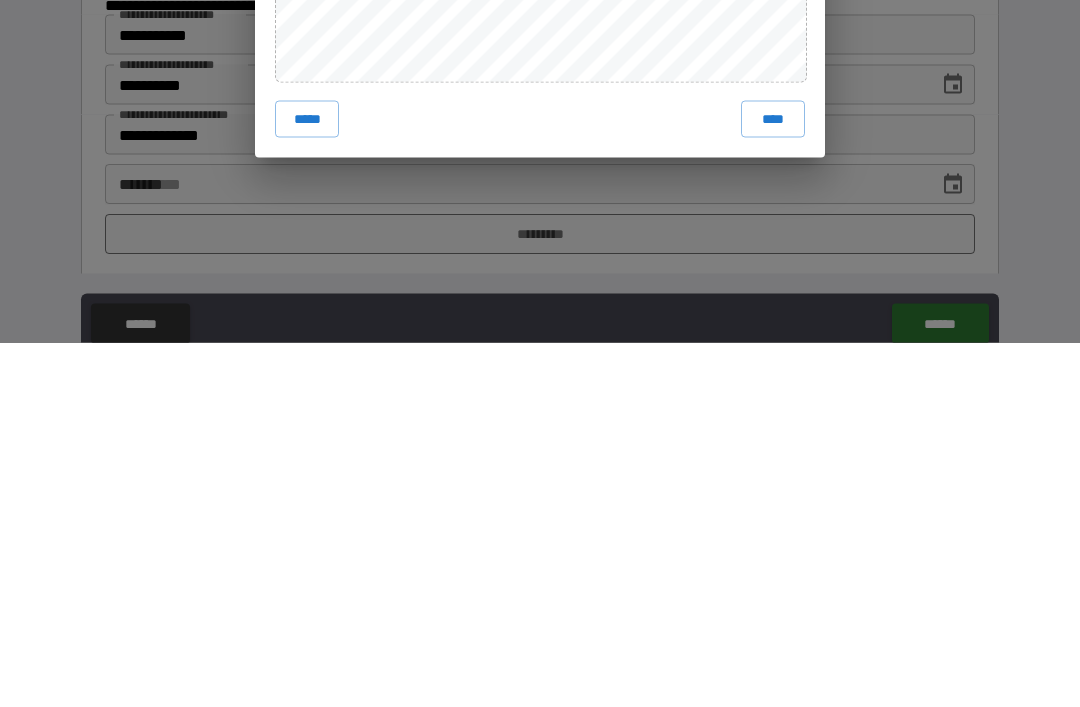 scroll, scrollTop: 64, scrollLeft: 0, axis: vertical 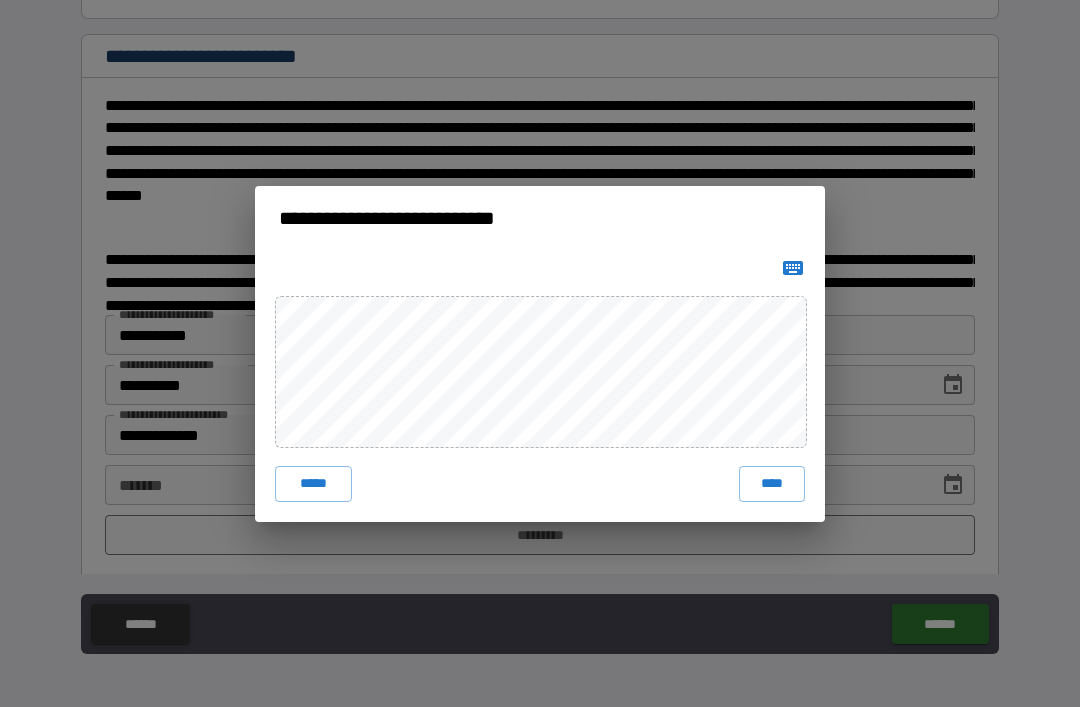 click on "****" at bounding box center (772, 484) 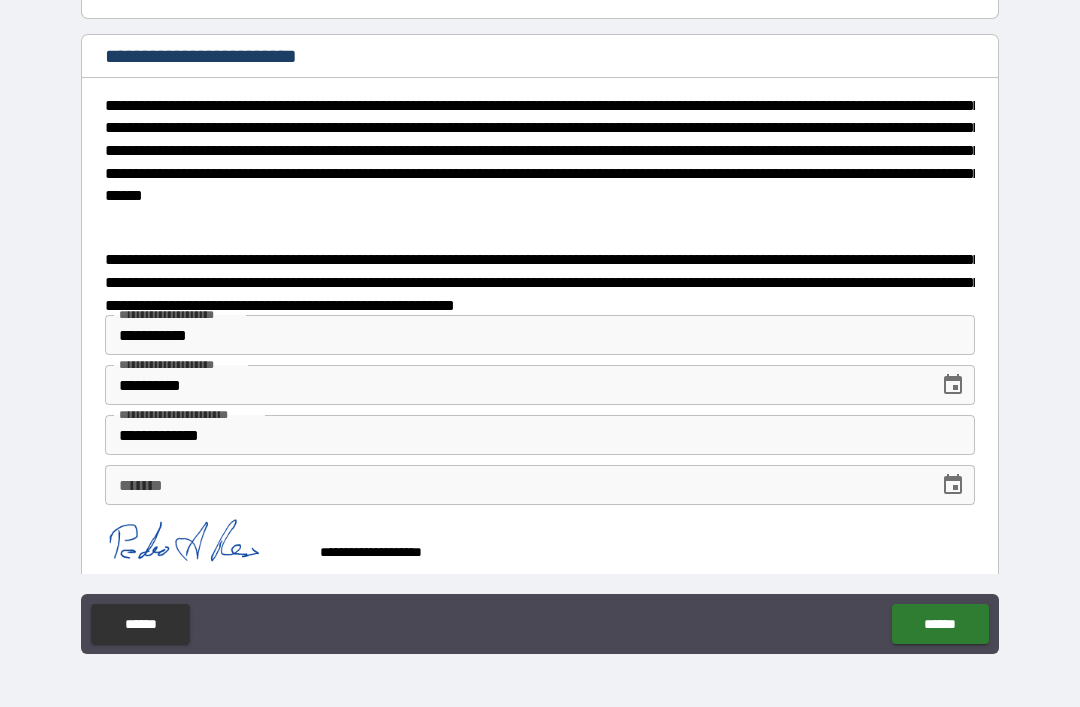 scroll, scrollTop: 3354, scrollLeft: 0, axis: vertical 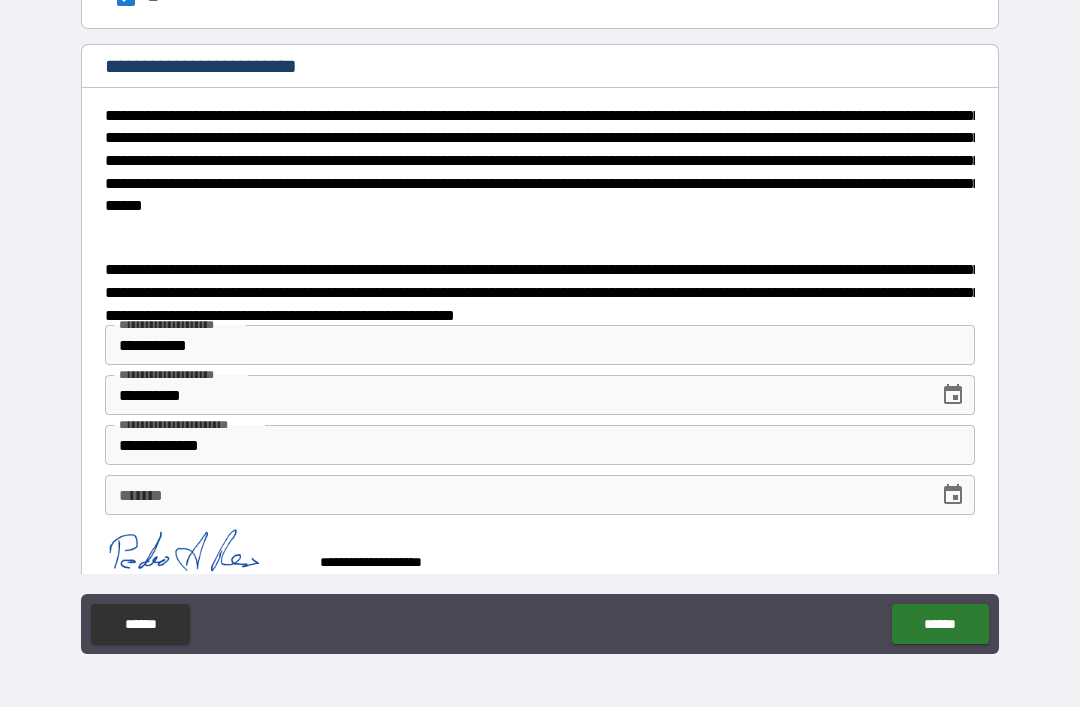 click on "*****   *" at bounding box center (515, 495) 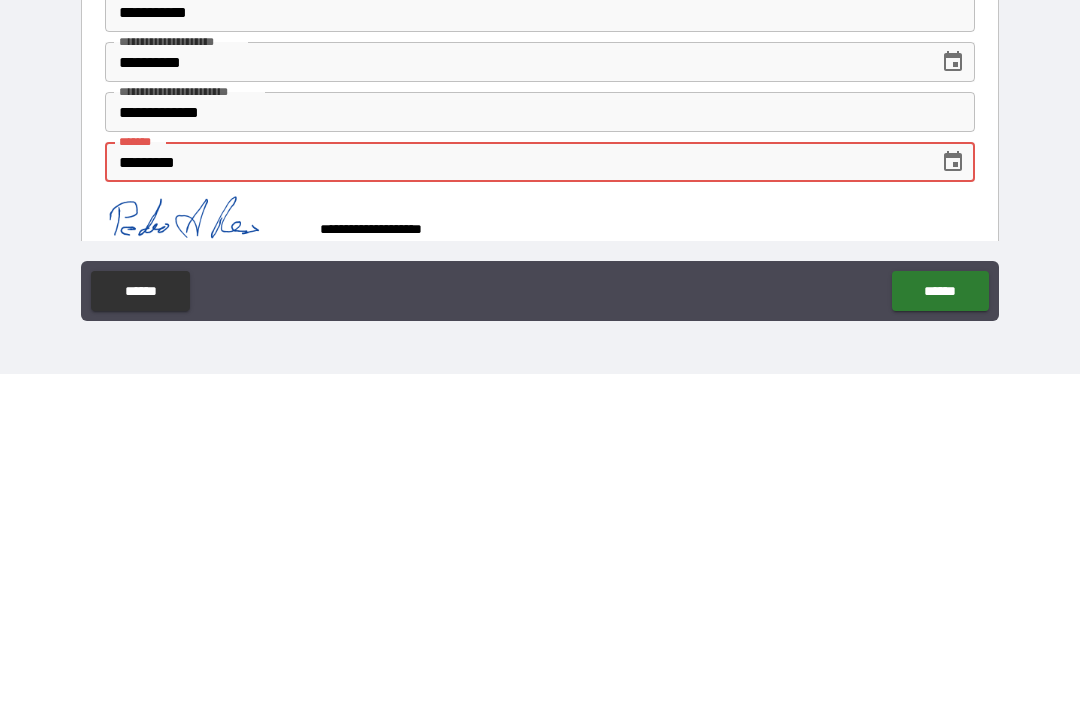 type on "**********" 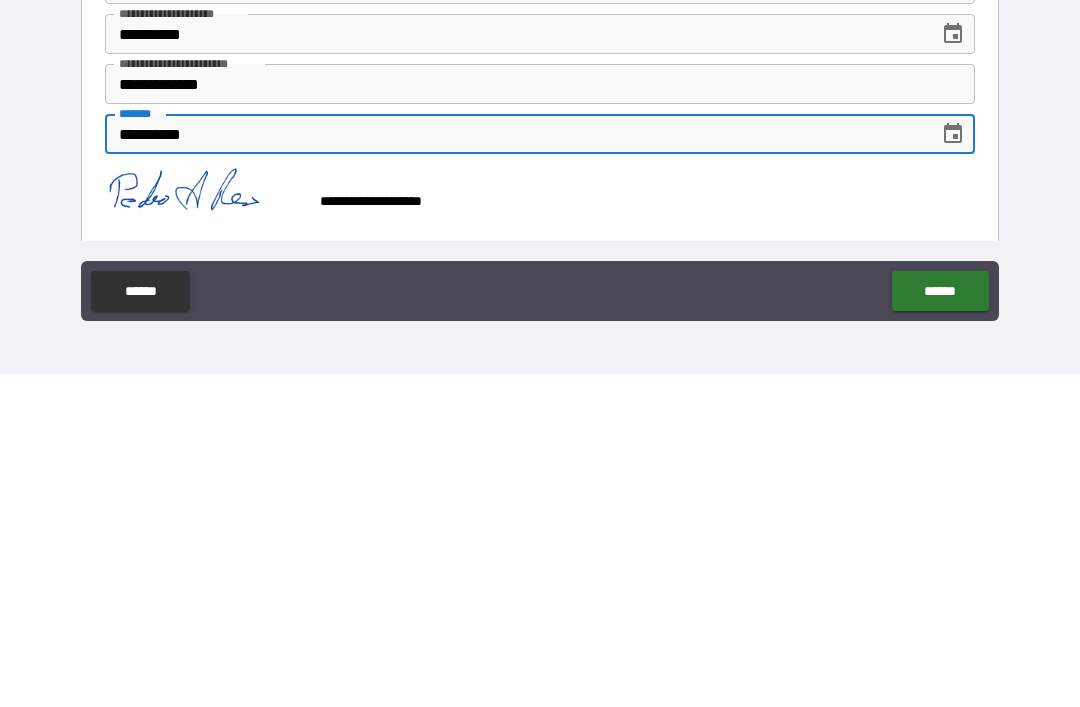 scroll, scrollTop: 3381, scrollLeft: 0, axis: vertical 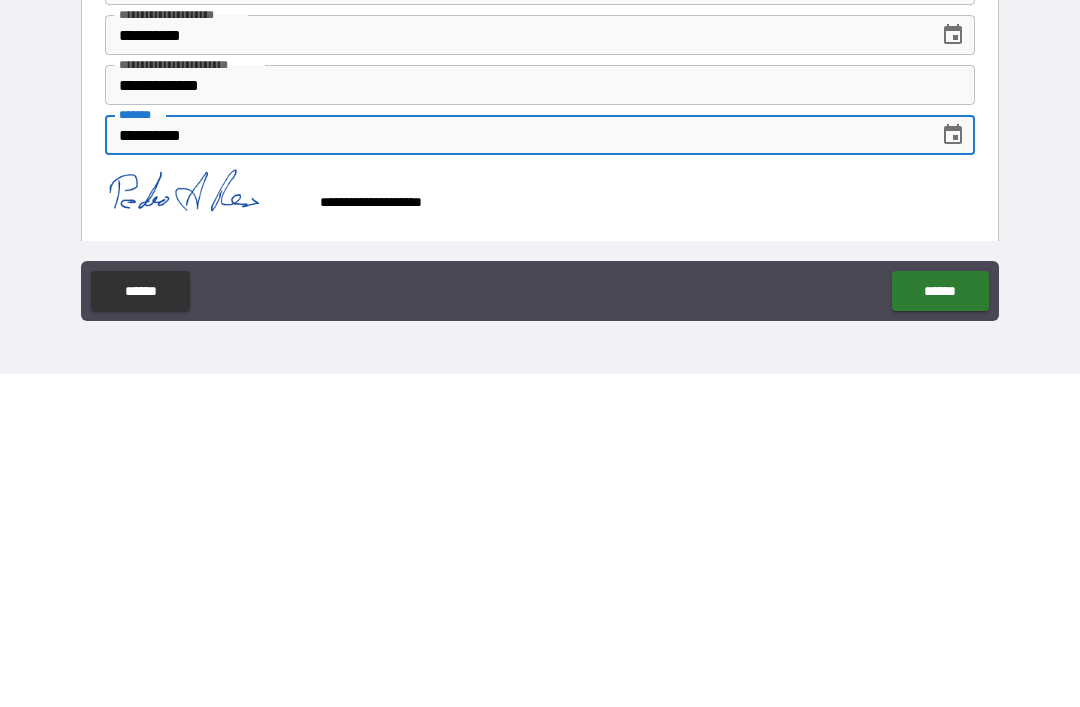 click on "******" at bounding box center [940, 624] 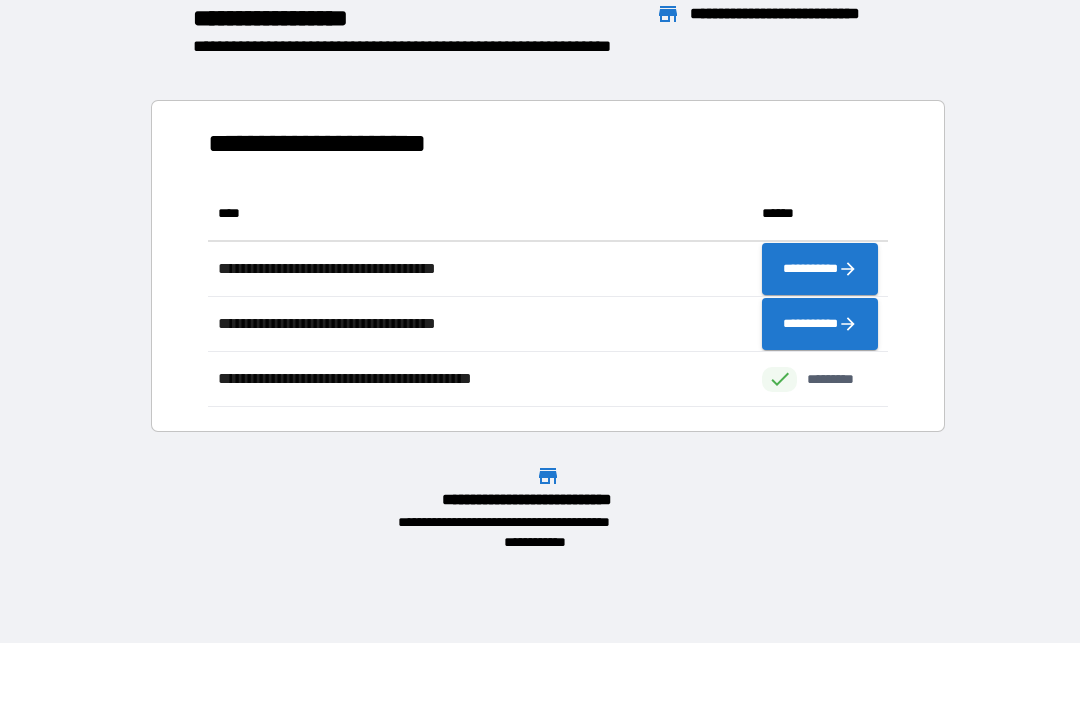 scroll, scrollTop: 1, scrollLeft: 1, axis: both 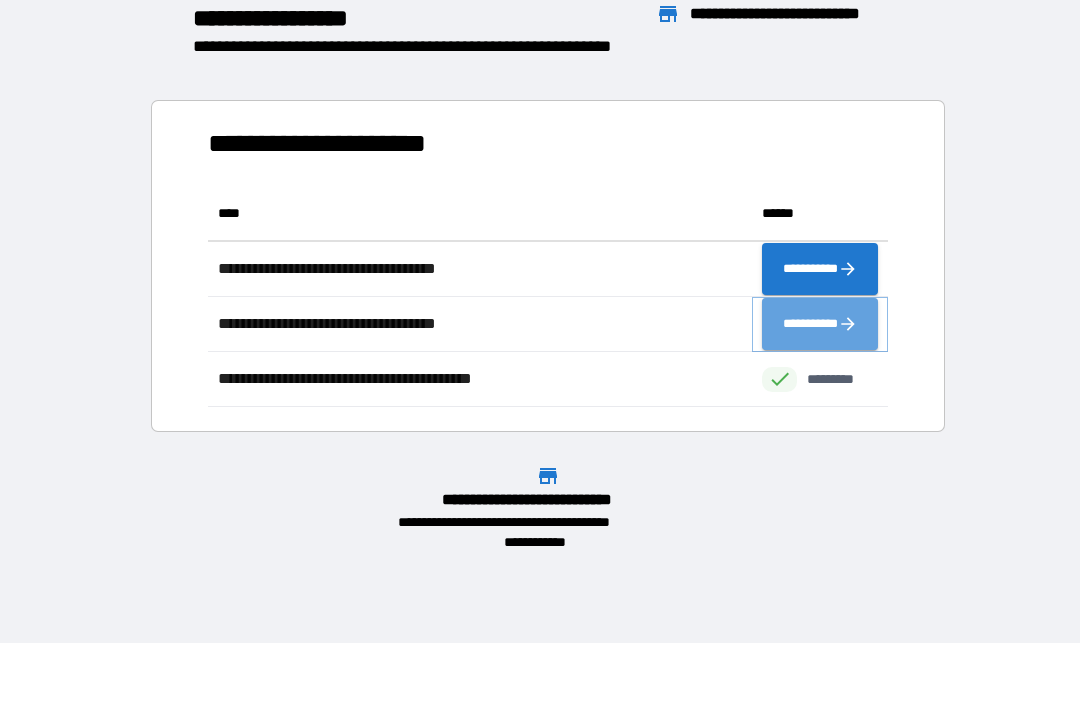 click on "**********" at bounding box center [820, 324] 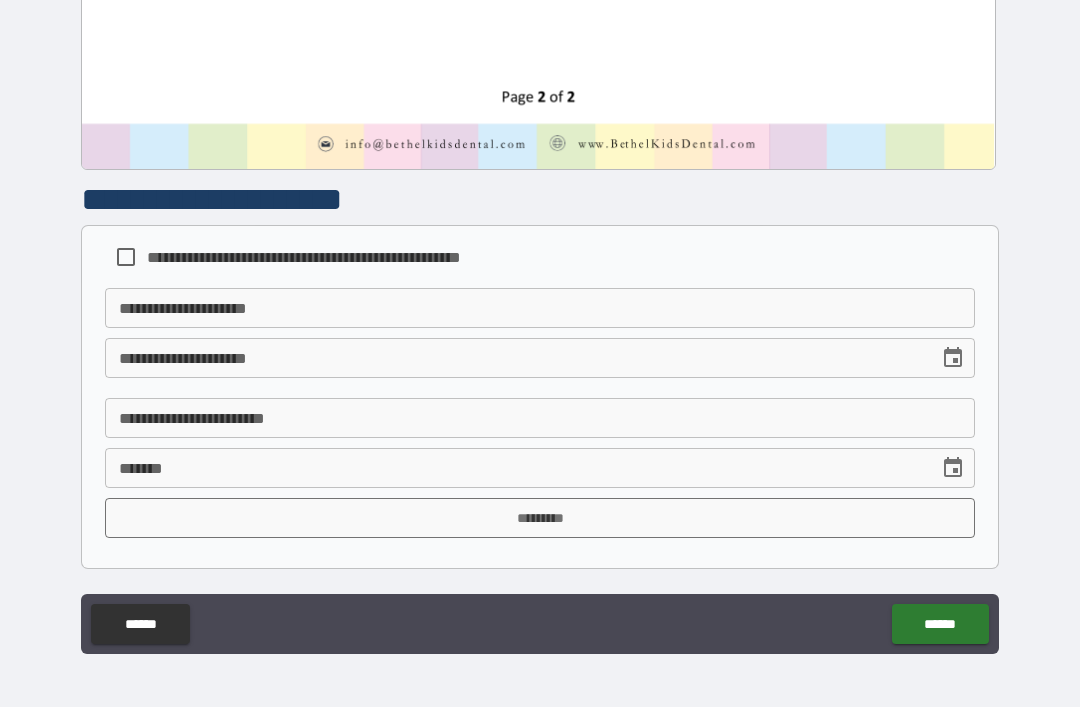scroll, scrollTop: 2250, scrollLeft: 0, axis: vertical 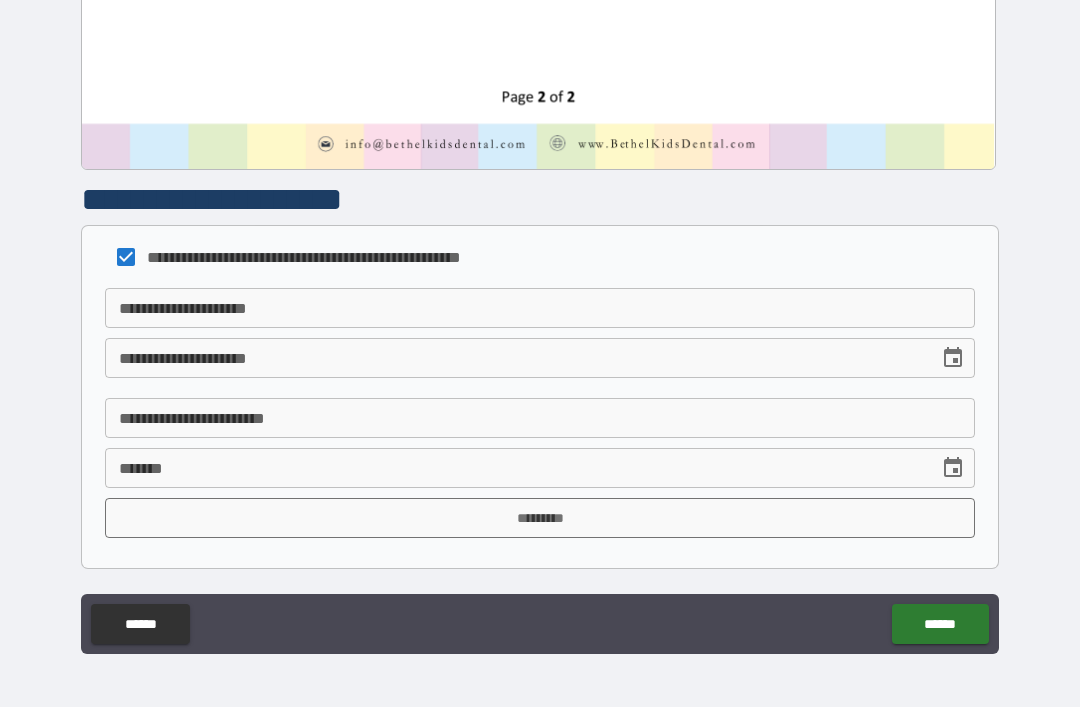 click on "**********" at bounding box center [540, 308] 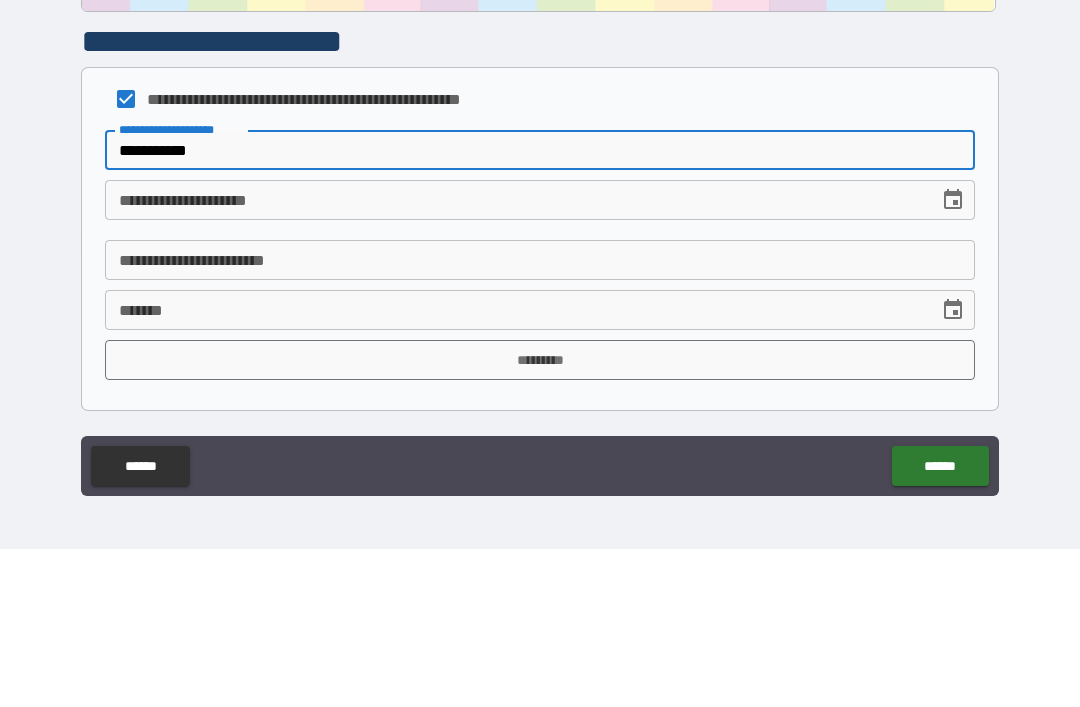 type on "**********" 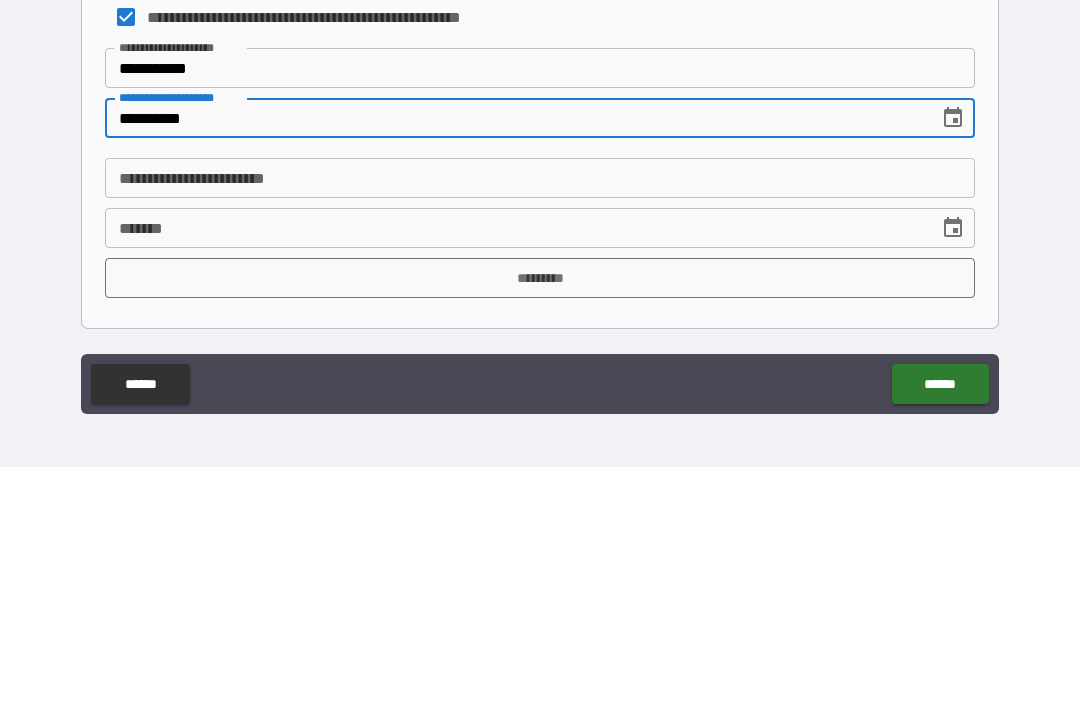 type on "**********" 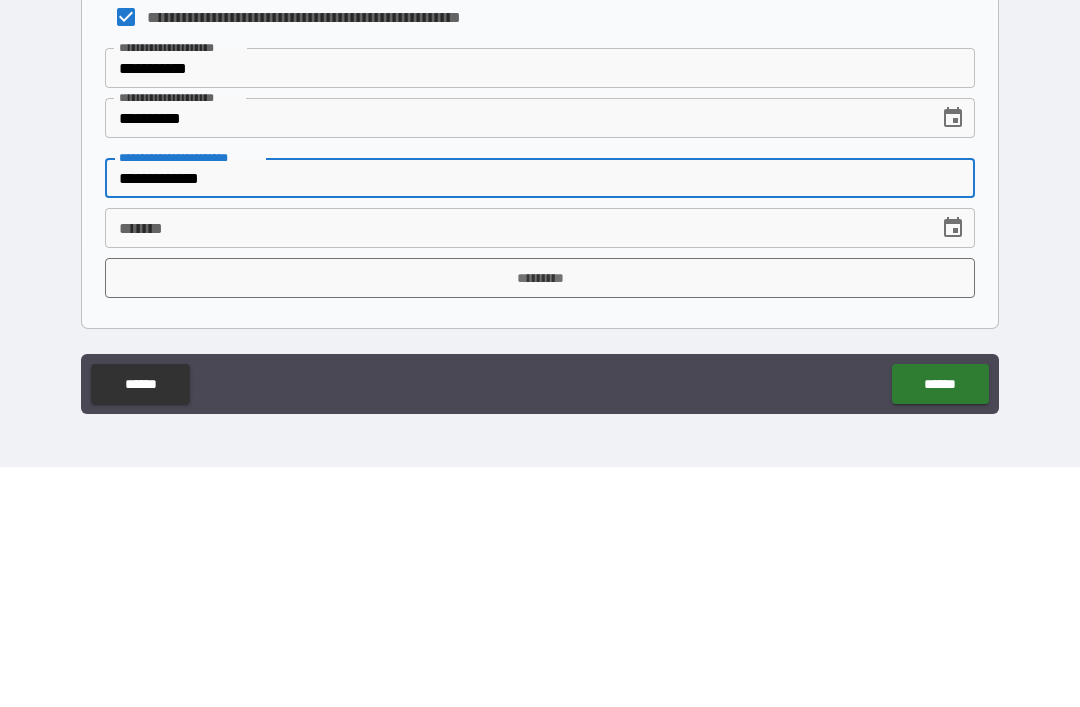 type on "**********" 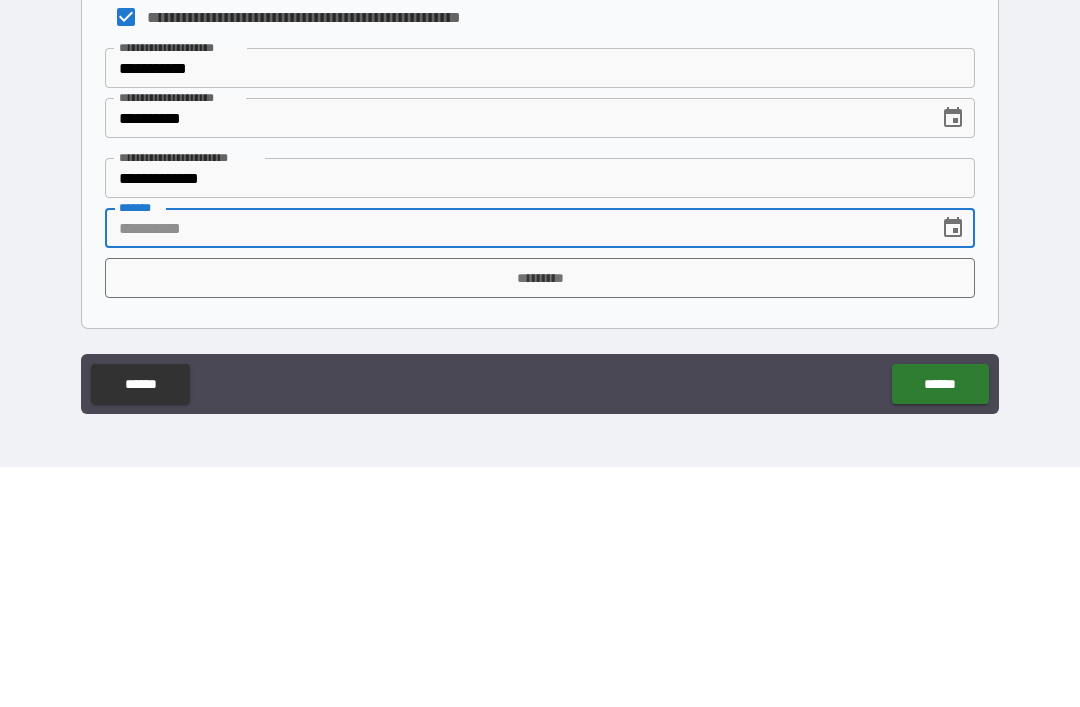 click 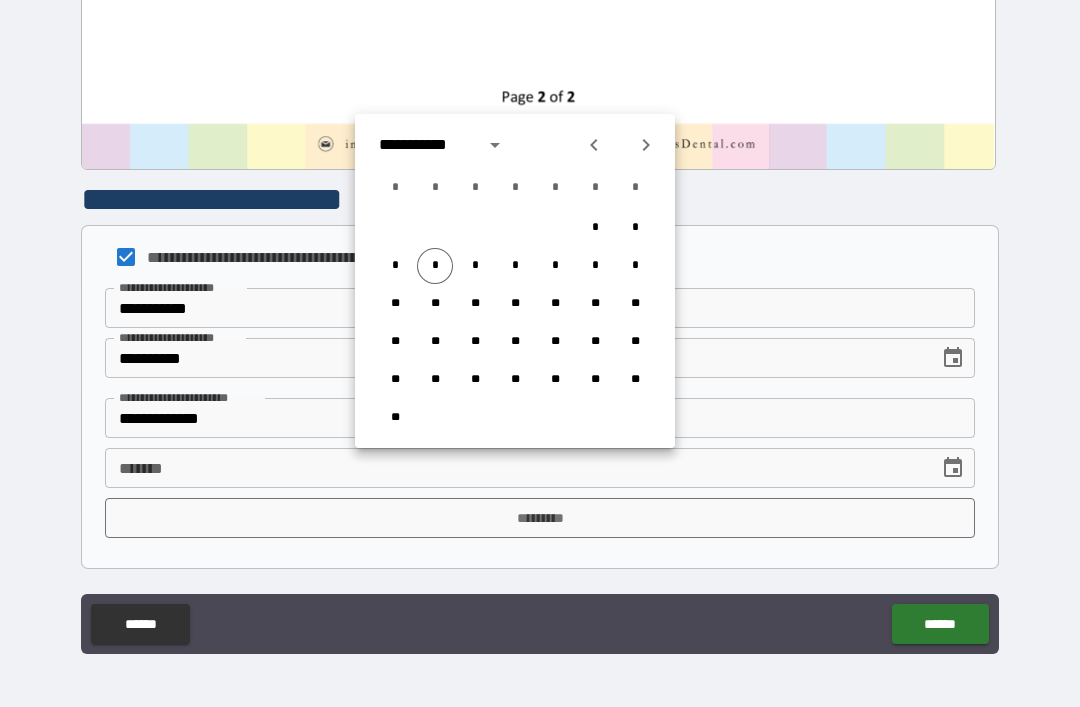 click on "*" at bounding box center [435, 266] 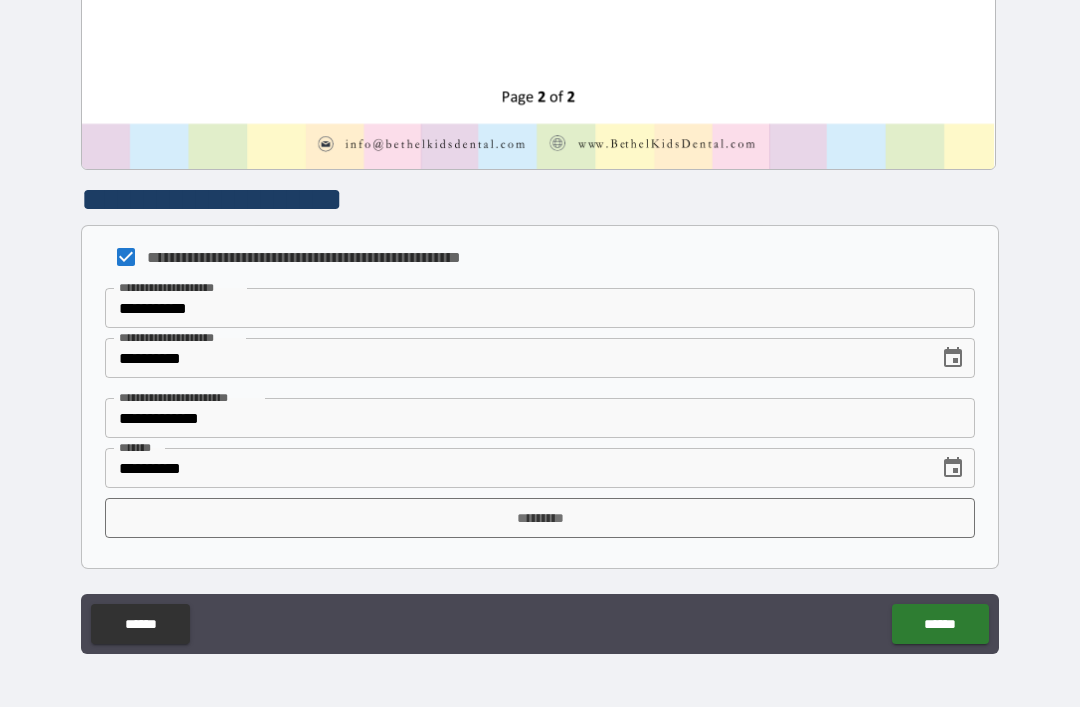 type on "**********" 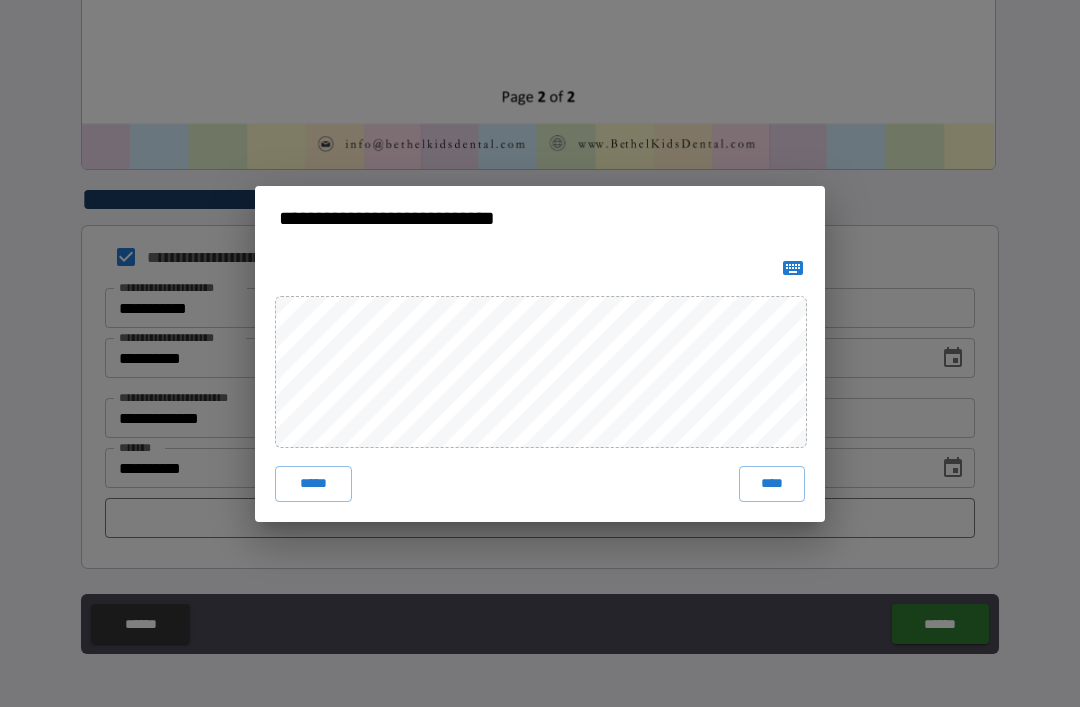 click on "****" at bounding box center (772, 484) 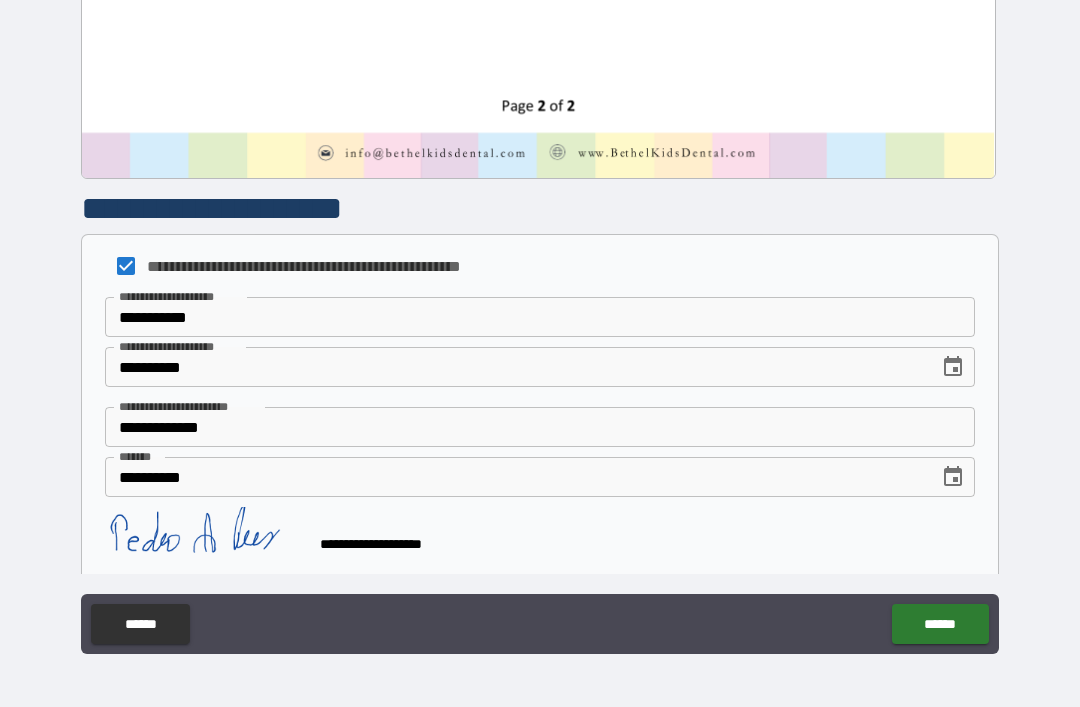 click on "******" at bounding box center [940, 624] 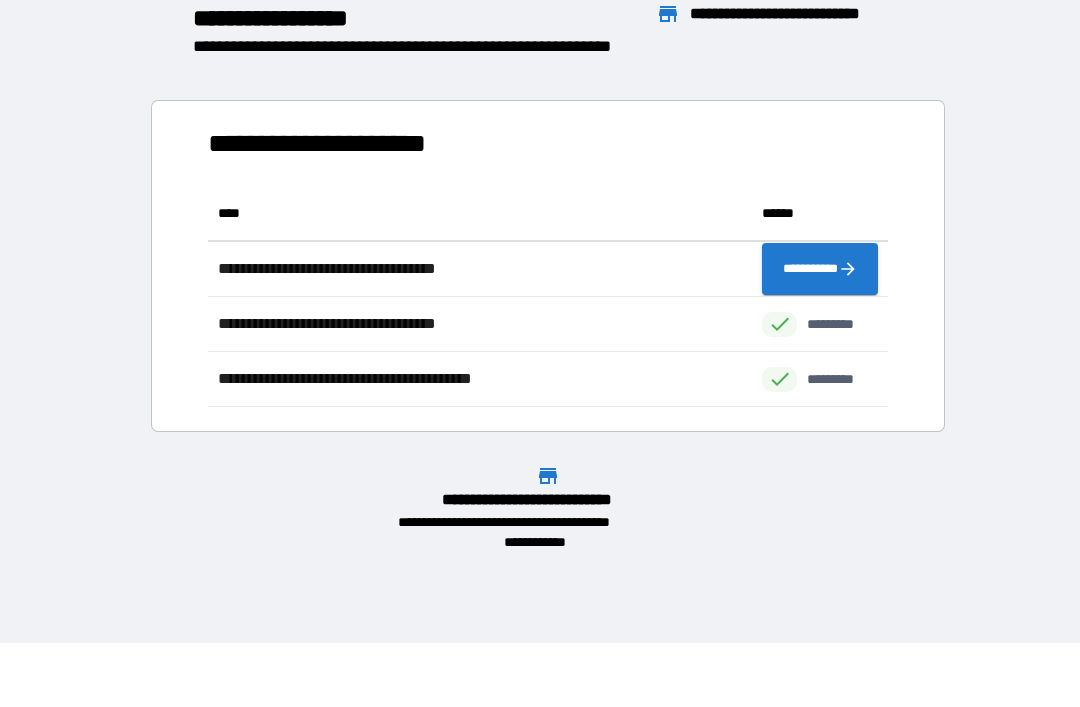 scroll, scrollTop: 1, scrollLeft: 1, axis: both 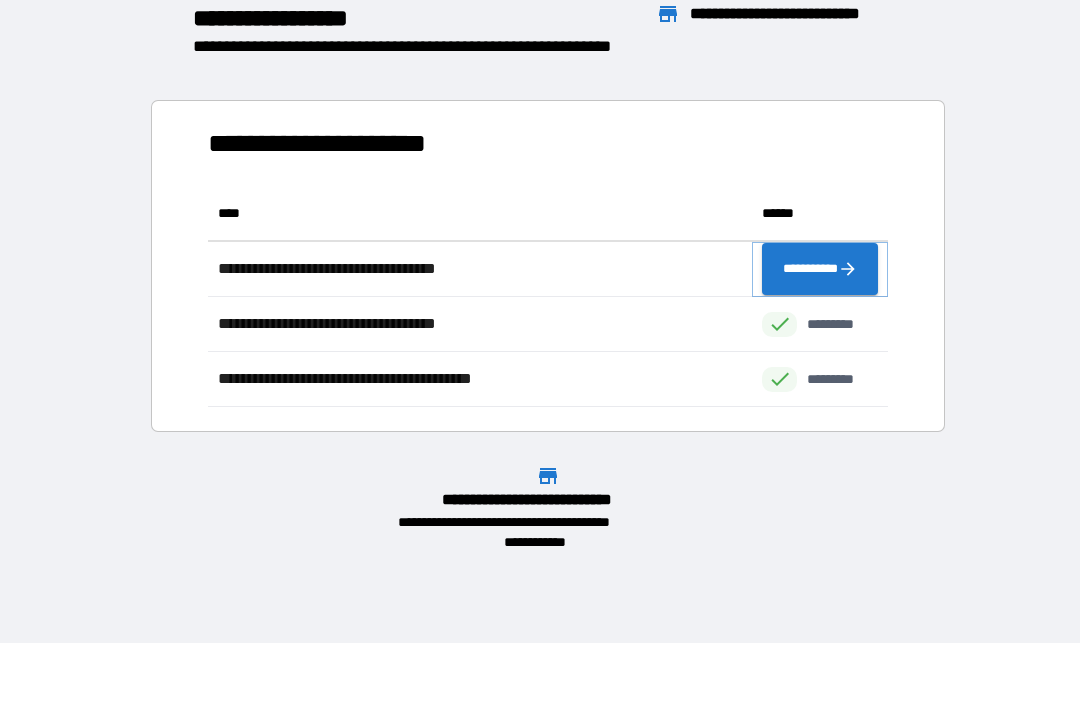 click on "**********" at bounding box center (820, 269) 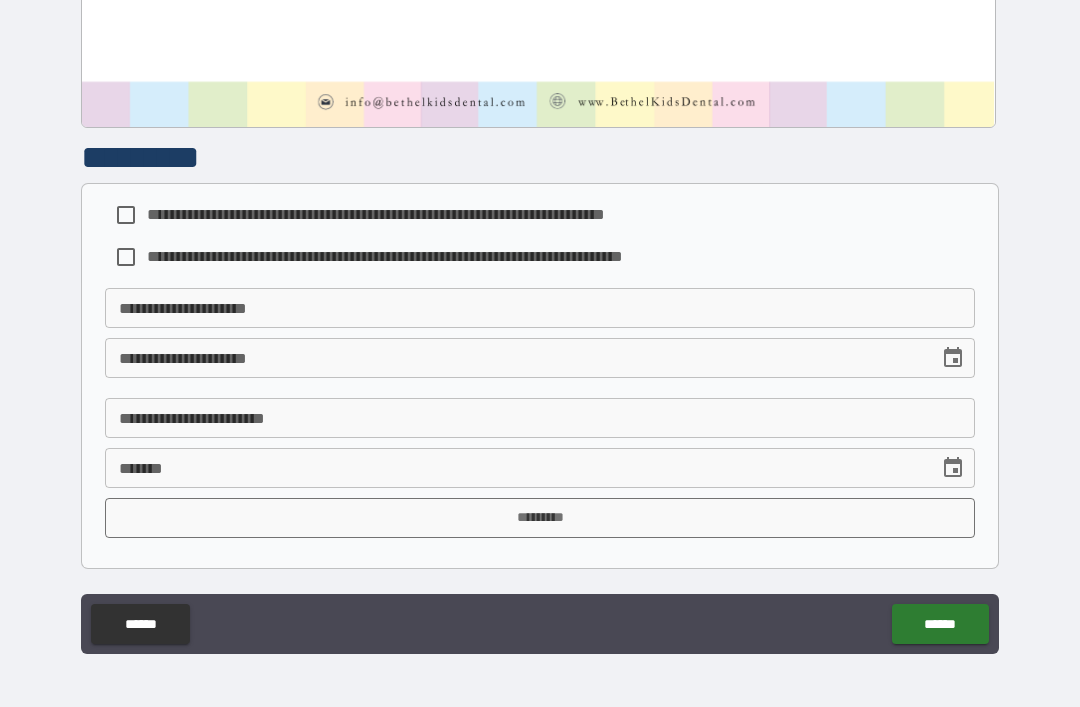 scroll, scrollTop: 1074, scrollLeft: 0, axis: vertical 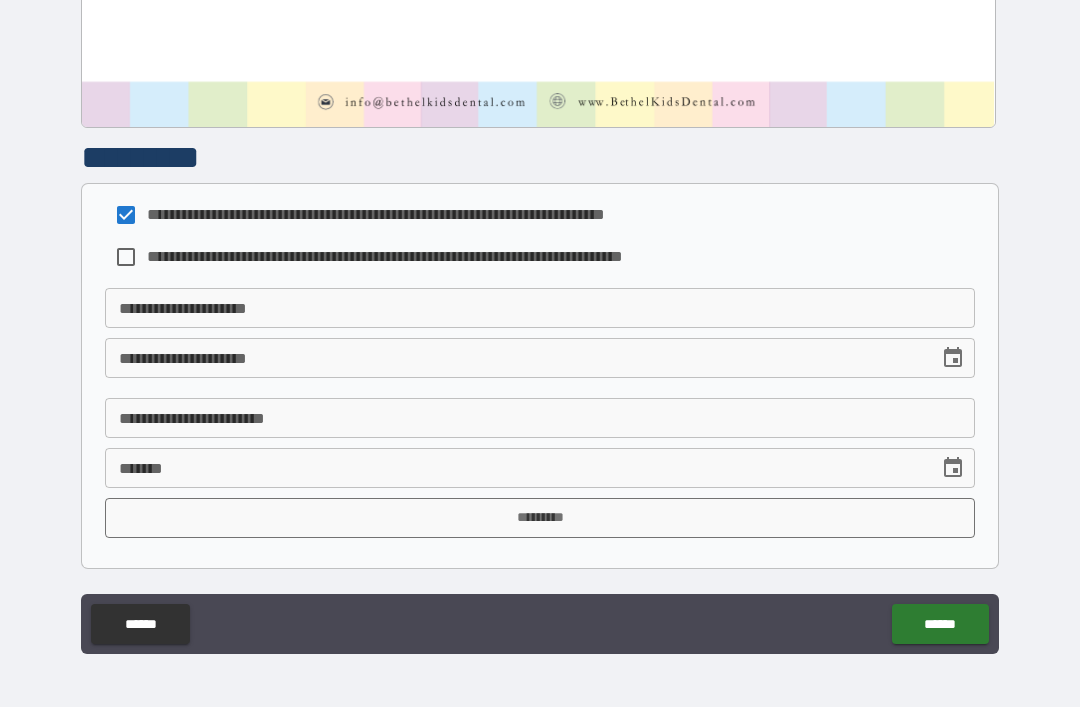 click on "**********" at bounding box center (540, 338) 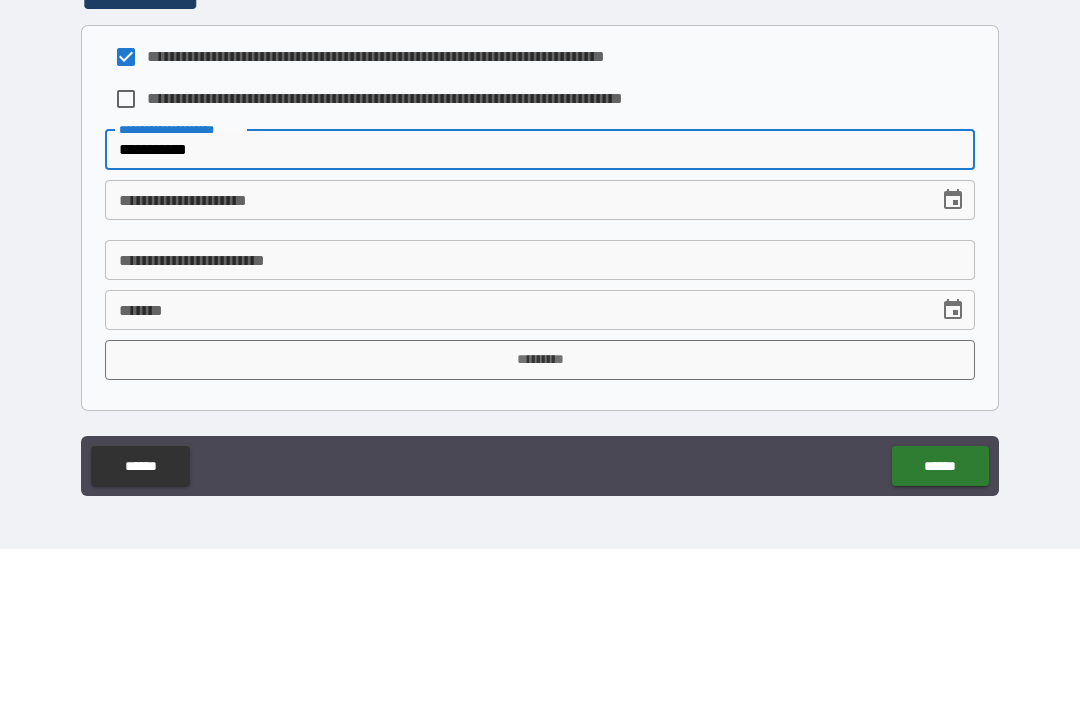type on "**********" 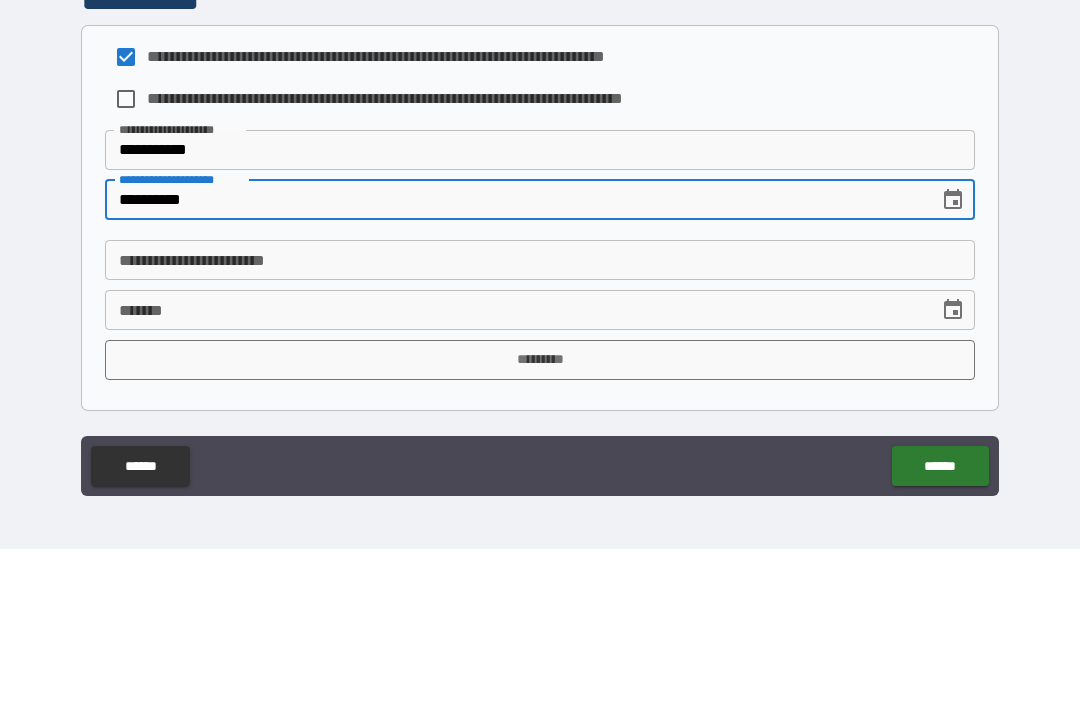 type on "**********" 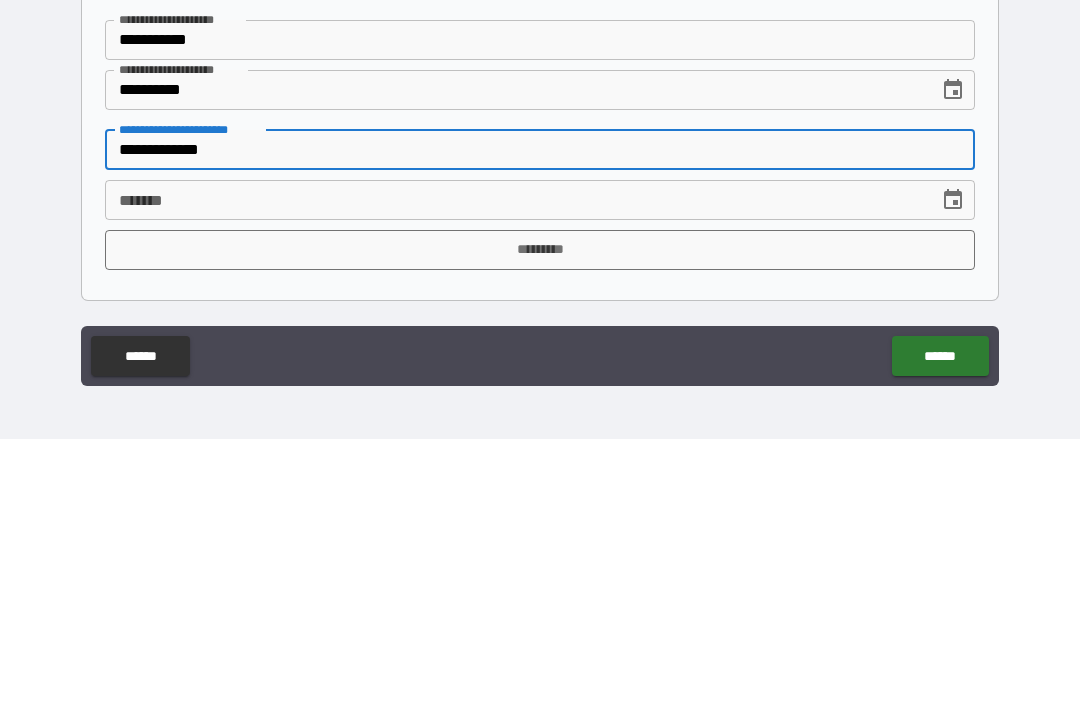 type on "**********" 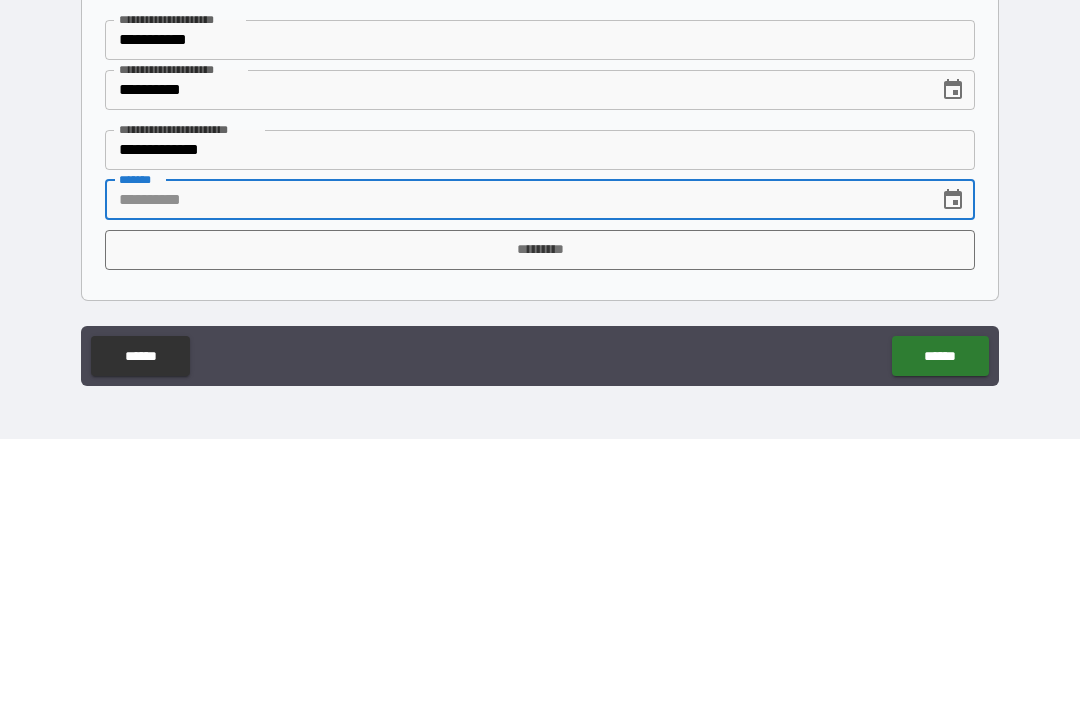 click at bounding box center [953, 468] 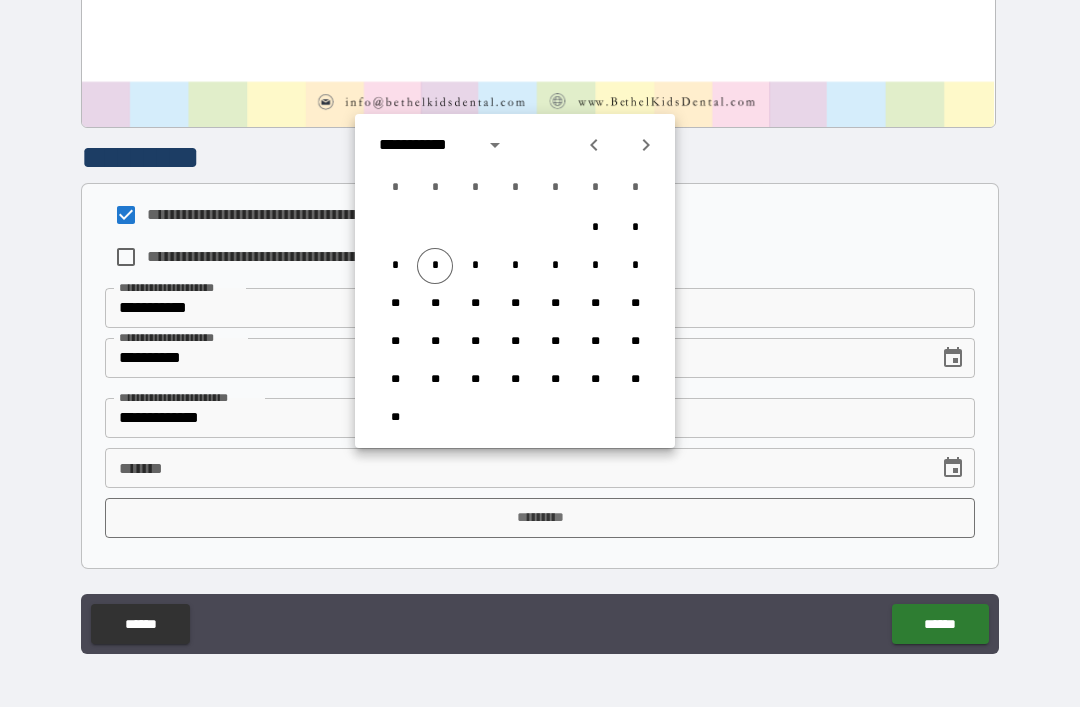 click on "* * * * * * *" at bounding box center (515, 266) 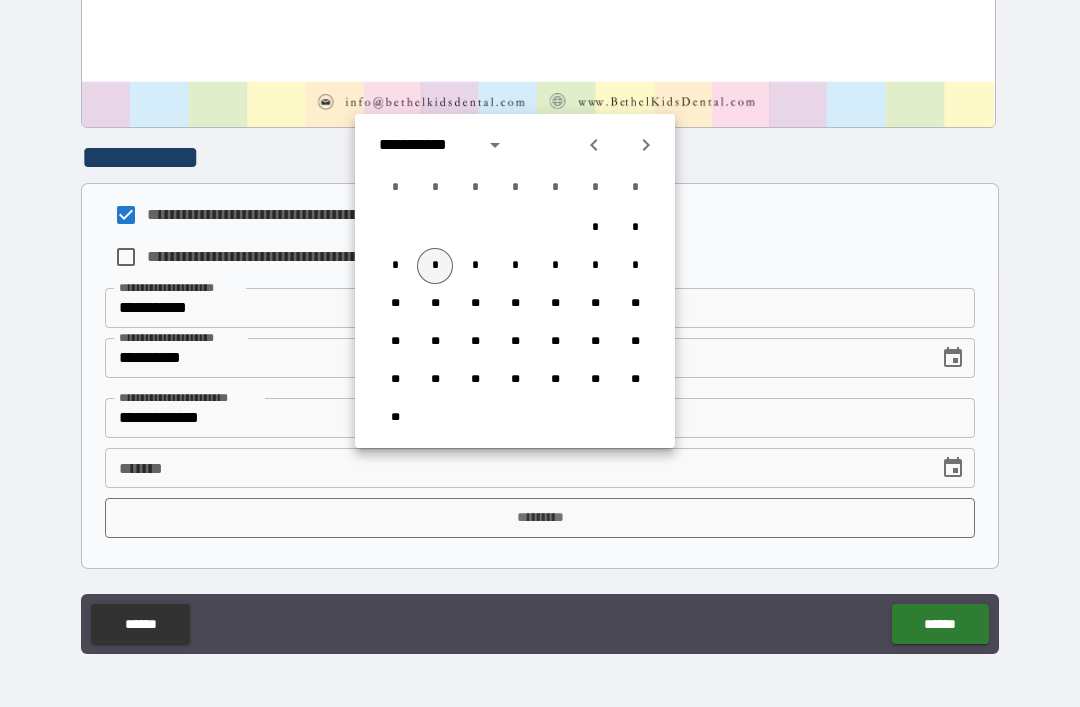 click on "*" at bounding box center (435, 266) 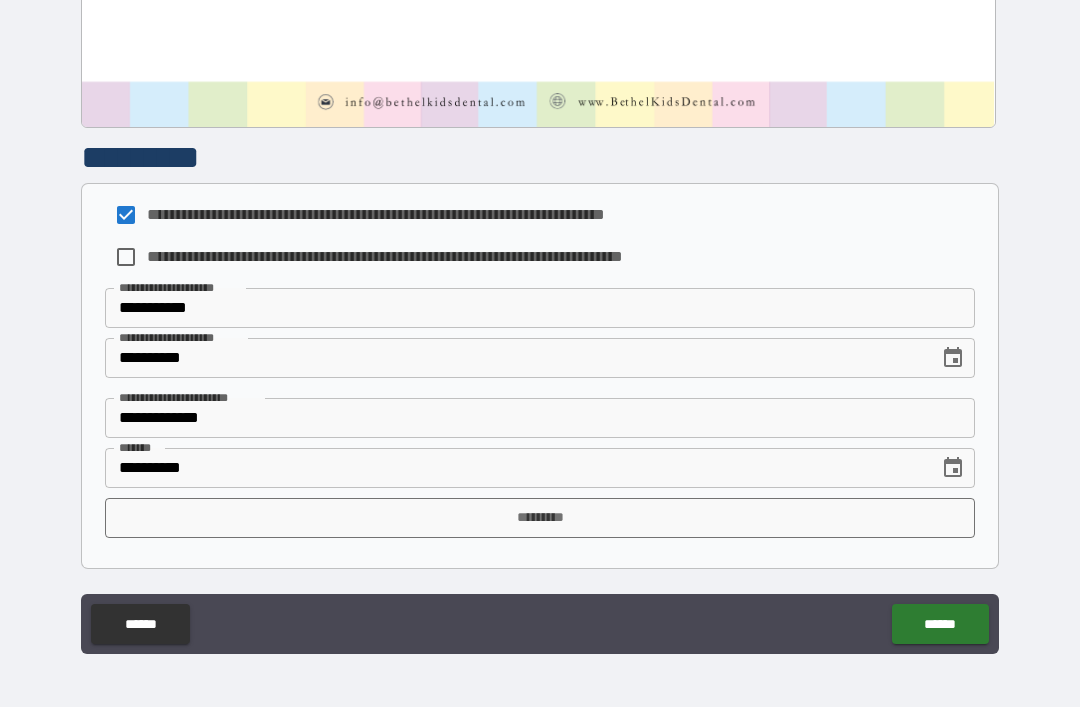type on "**********" 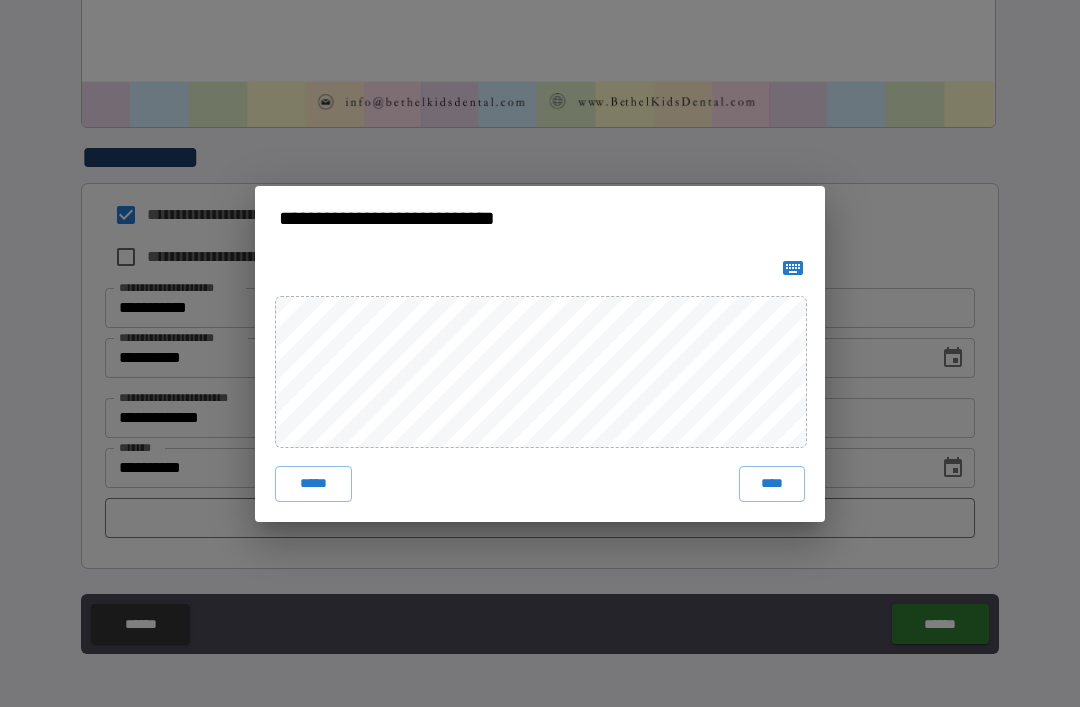 click on "****" at bounding box center [772, 484] 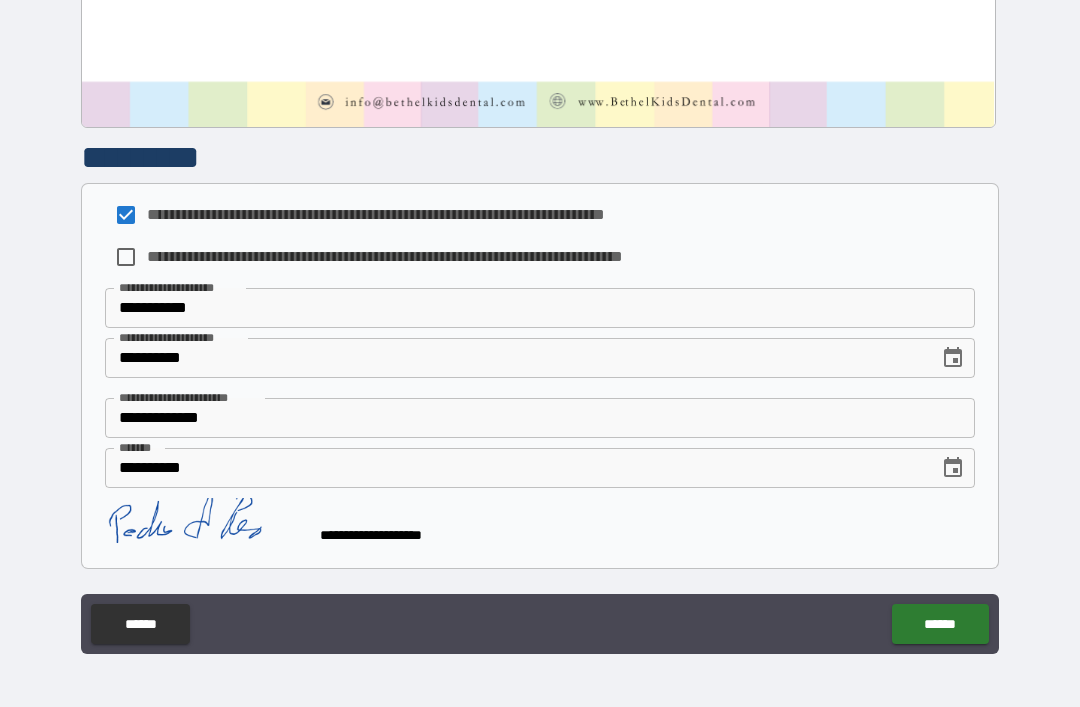 scroll, scrollTop: 1064, scrollLeft: 0, axis: vertical 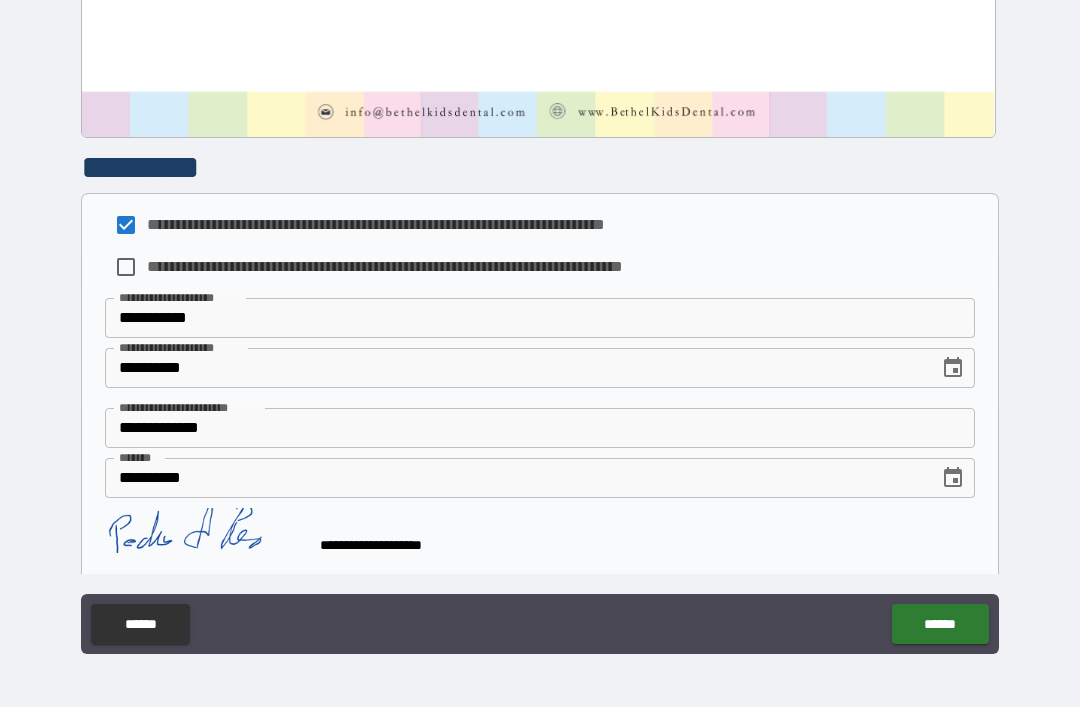 click on "******" at bounding box center (940, 624) 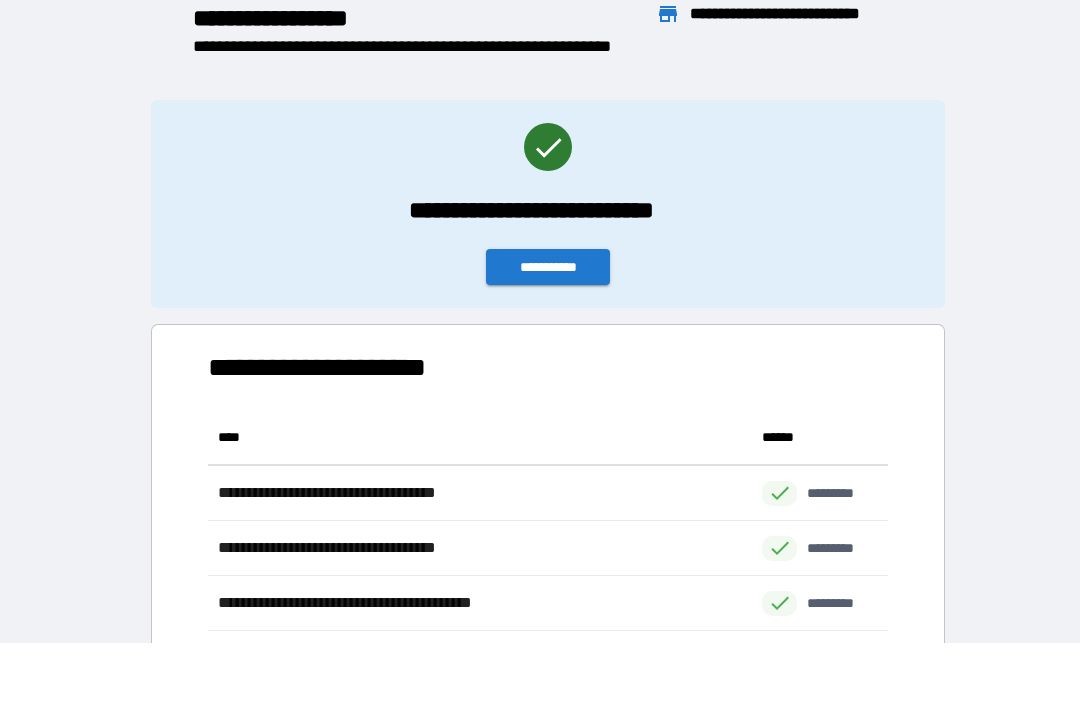 scroll, scrollTop: 221, scrollLeft: 680, axis: both 